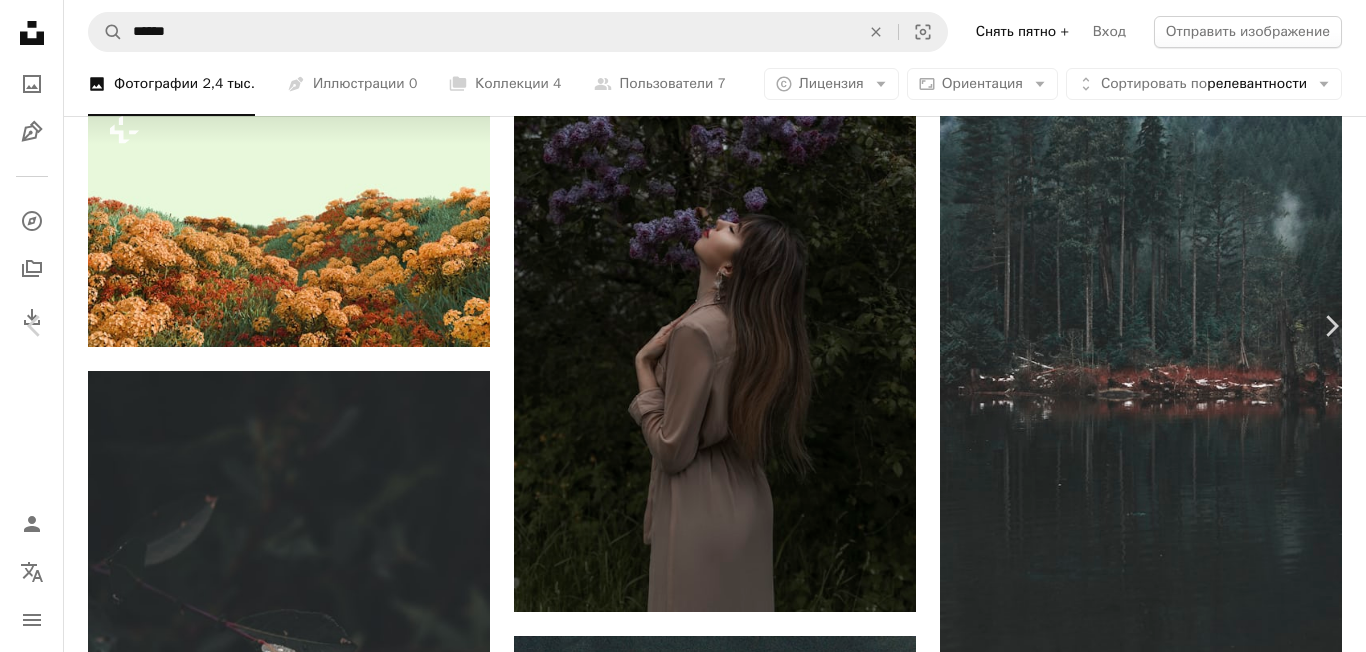 scroll, scrollTop: 2168, scrollLeft: 0, axis: vertical 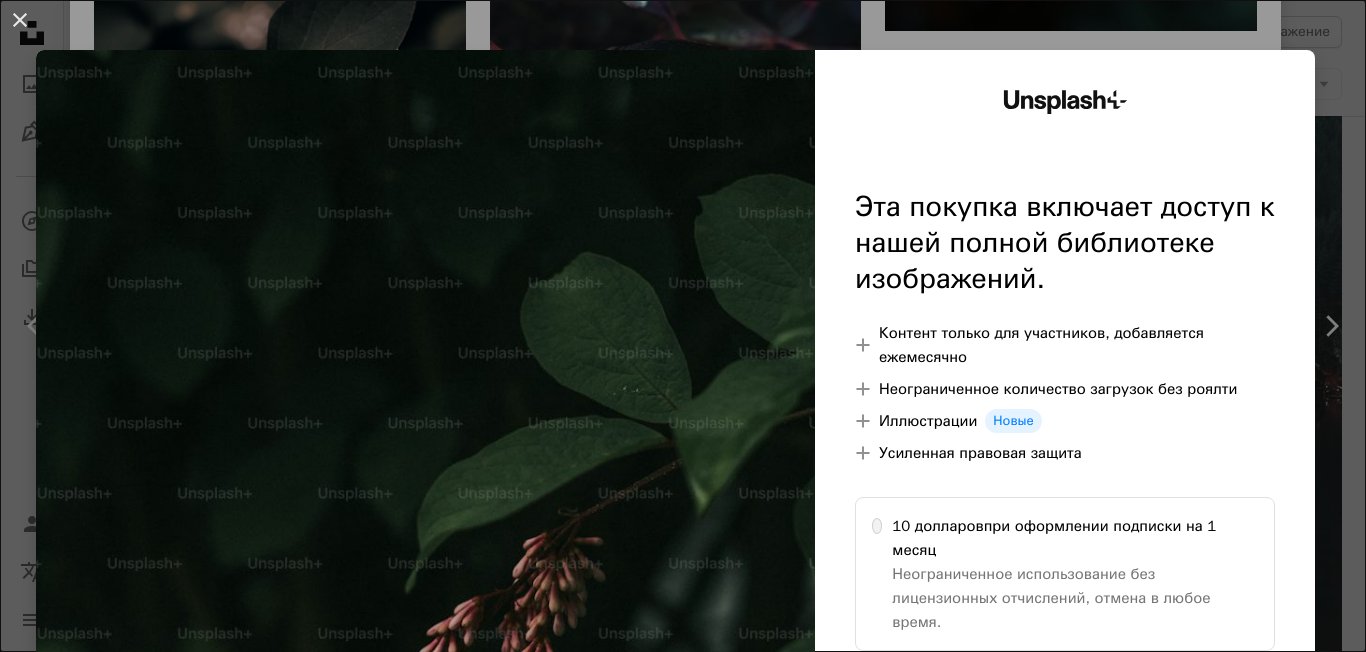 click on "An X shape Unsplash+ Эта покупка включает доступ к нашей полной библиотеке изображений. A plus sign Контент только для участников, добавляется ежемесячно A plus sign Неограниченное количество загрузок без роялти A plus sign Иллюстрации  Новые A plus sign Усиленная правовая защита 10 долларов  при оформлении подписки на 1 месяц Неограниченное использование без лицензионных отчислений, отмена в любое время. 48 долларов     при годовом тарифе   сэкономьте  $72  при ежегодной оплате. Наилучшее соотношение цены и качества Продолжайте с покупкой Налоги, если применимо.  Отмена в любое время." at bounding box center [683, 326] 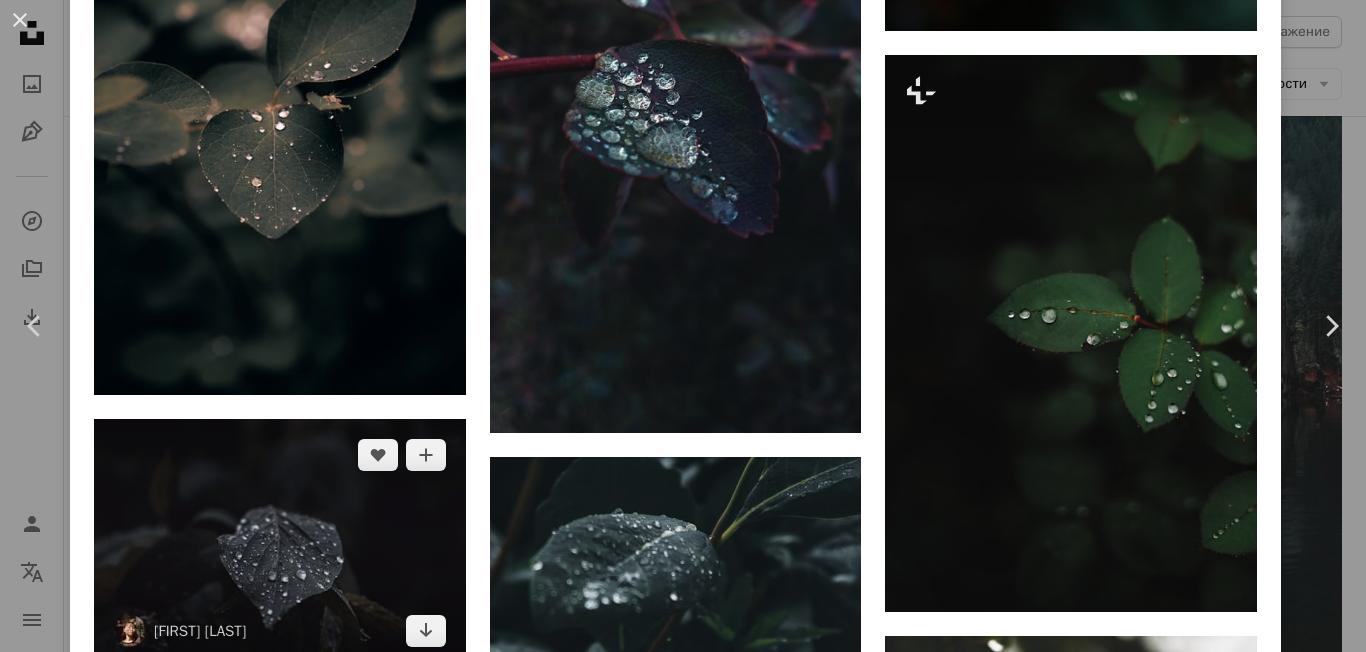 click at bounding box center (280, 543) 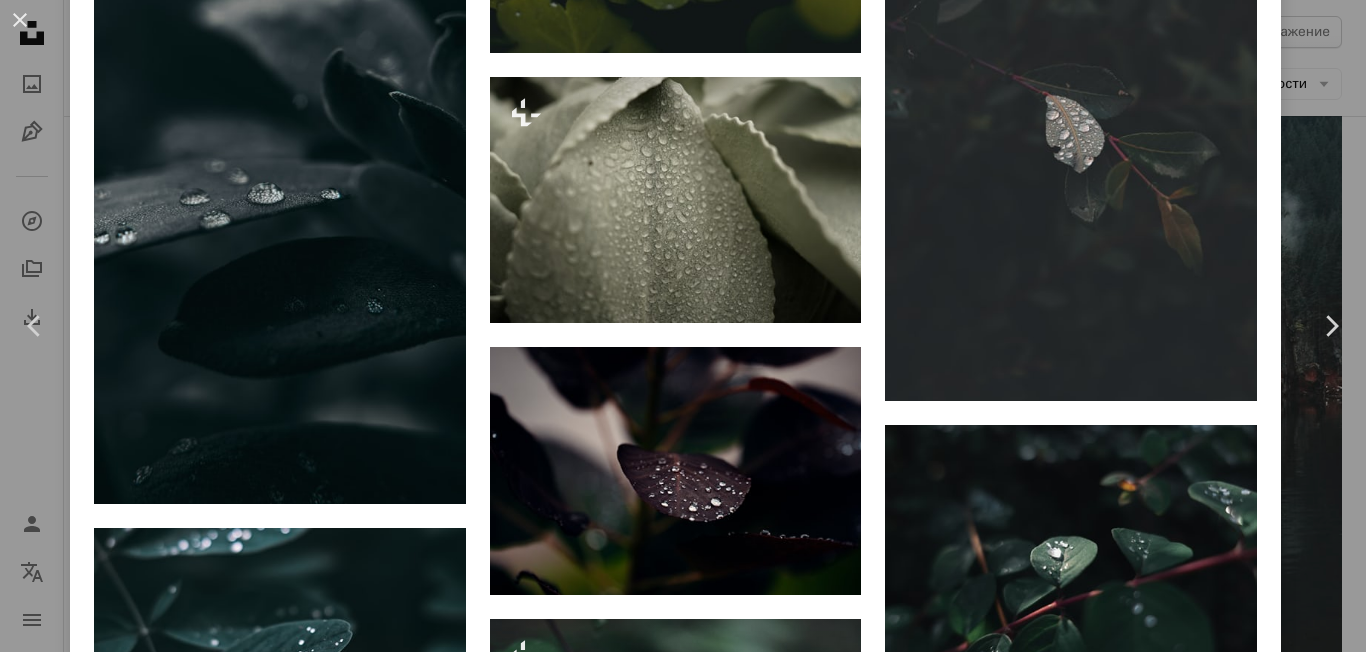 scroll, scrollTop: 0, scrollLeft: 0, axis: both 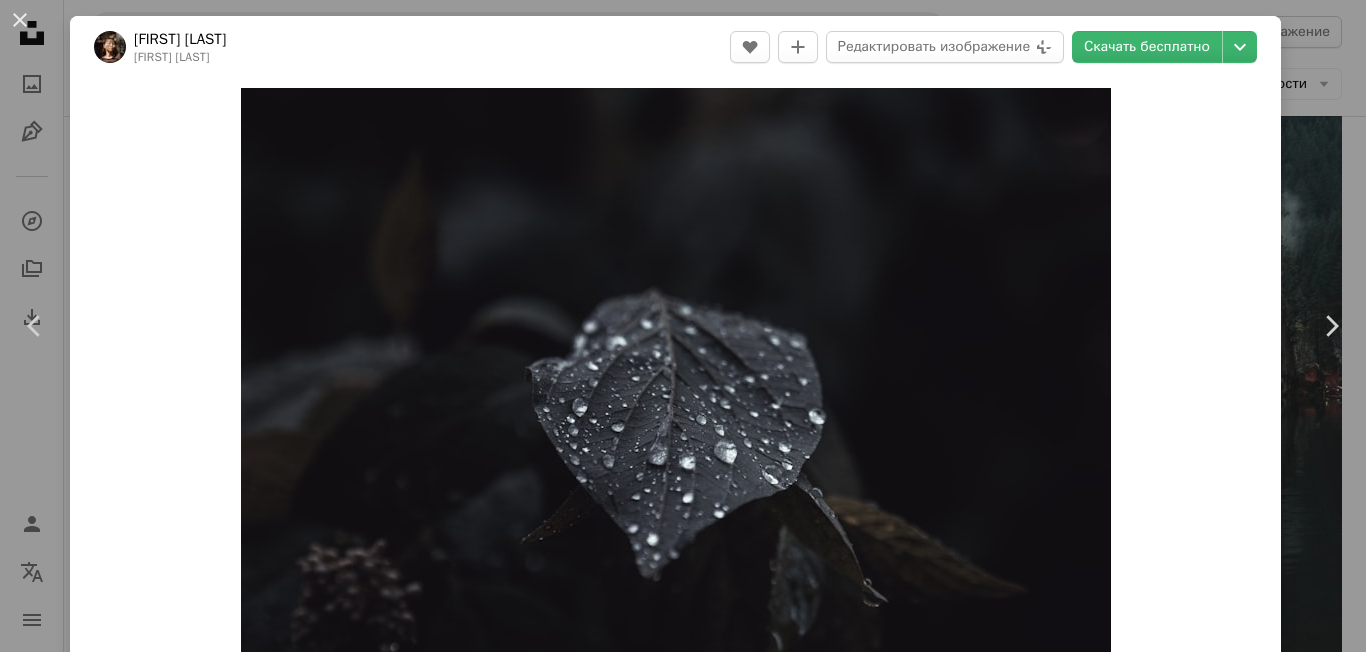 drag, startPoint x: 1353, startPoint y: 59, endPoint x: 1359, endPoint y: 88, distance: 29.614185 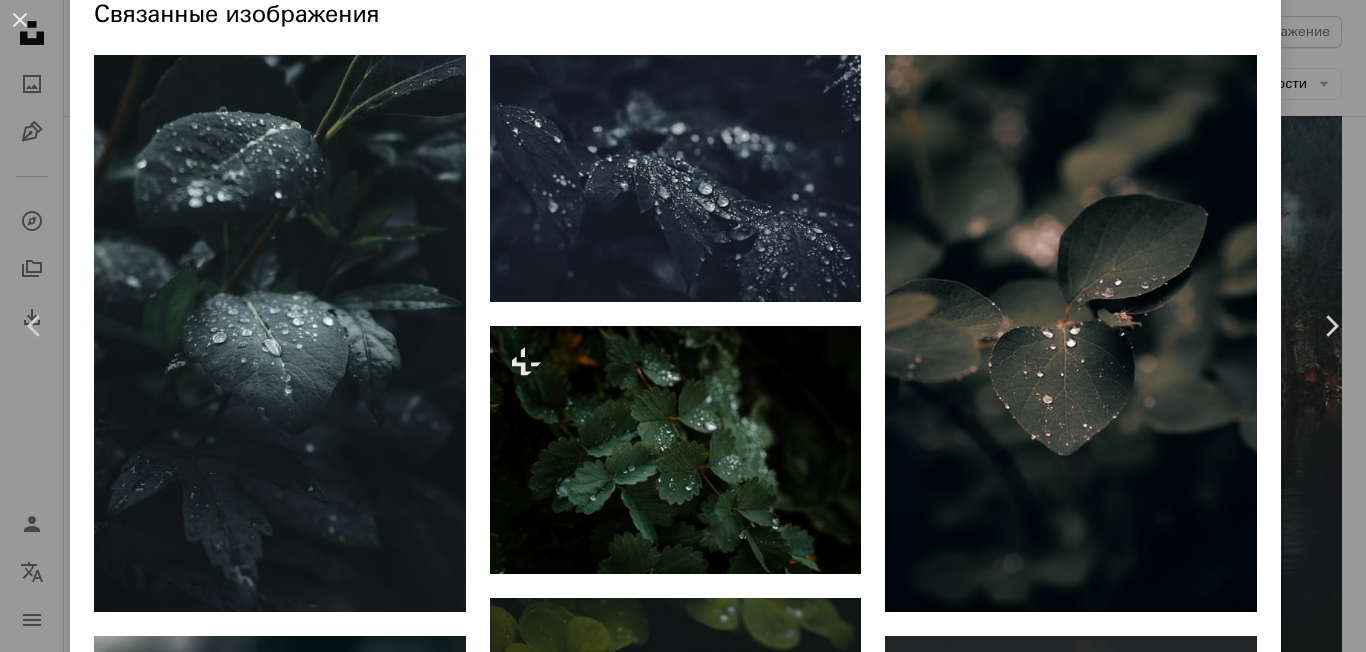 scroll, scrollTop: 1365, scrollLeft: 0, axis: vertical 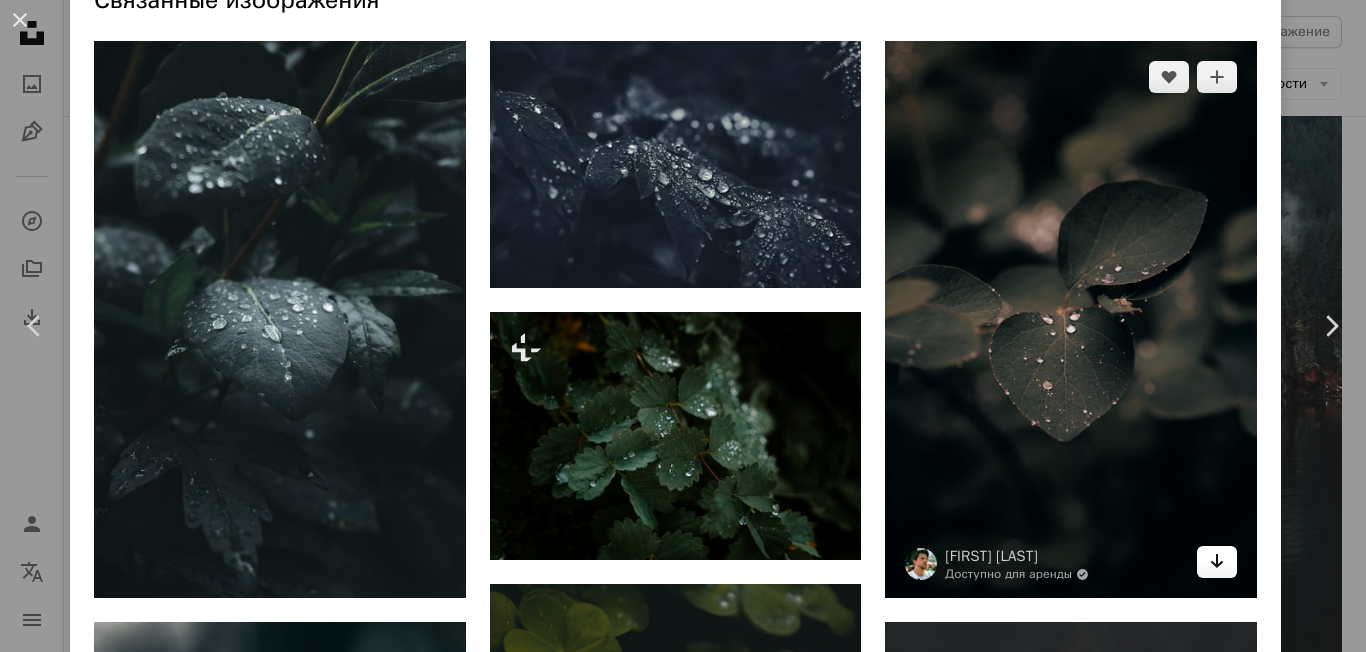 click on "Arrow pointing down" 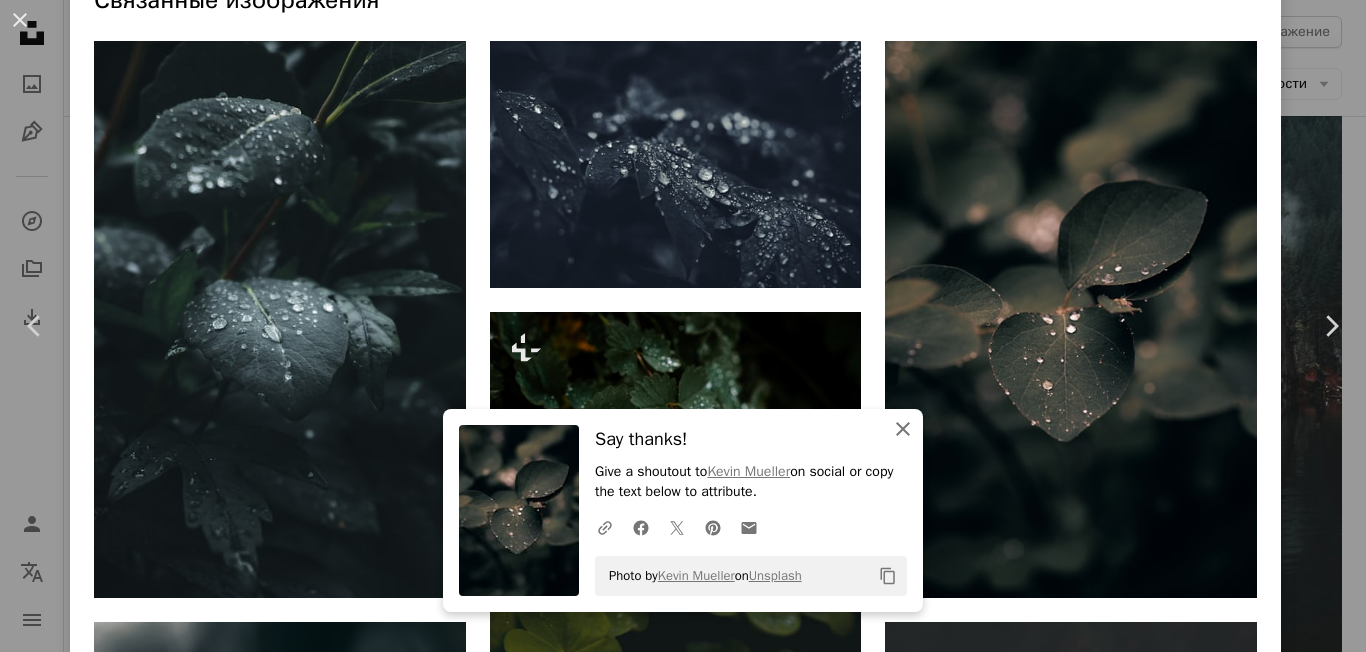 click on "An X shape" 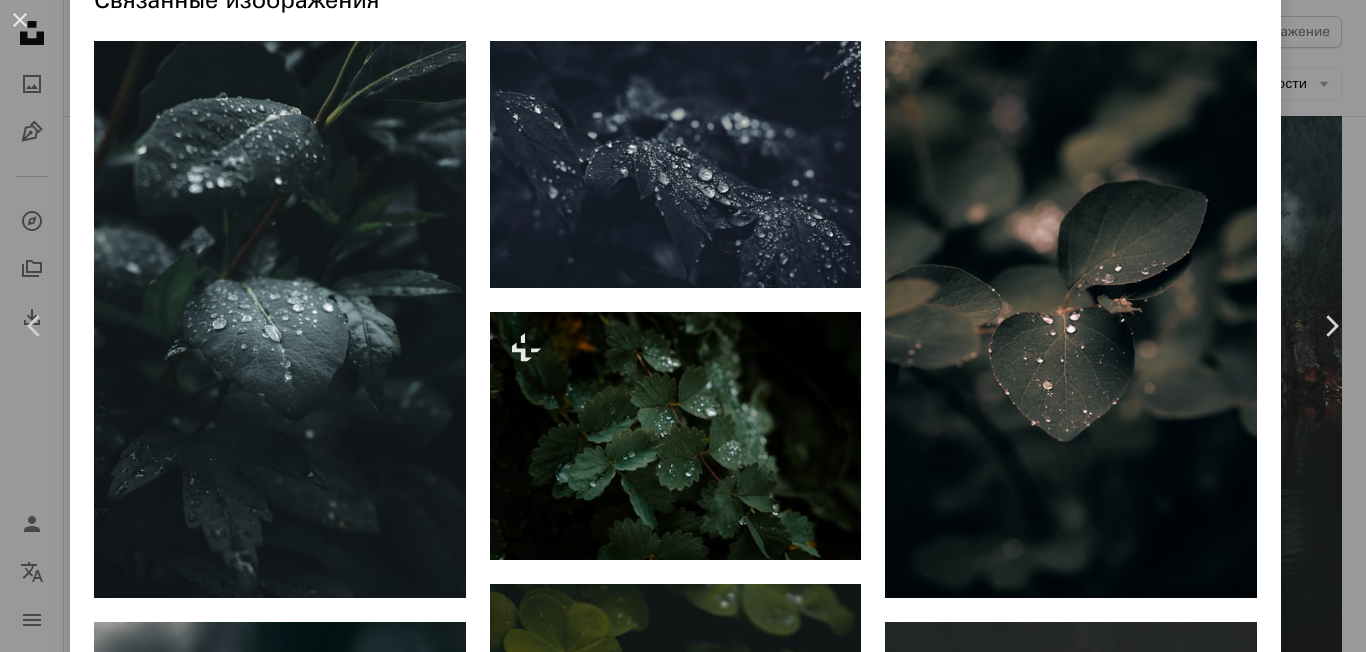 drag, startPoint x: 1352, startPoint y: 247, endPoint x: 1333, endPoint y: 226, distance: 28.319605 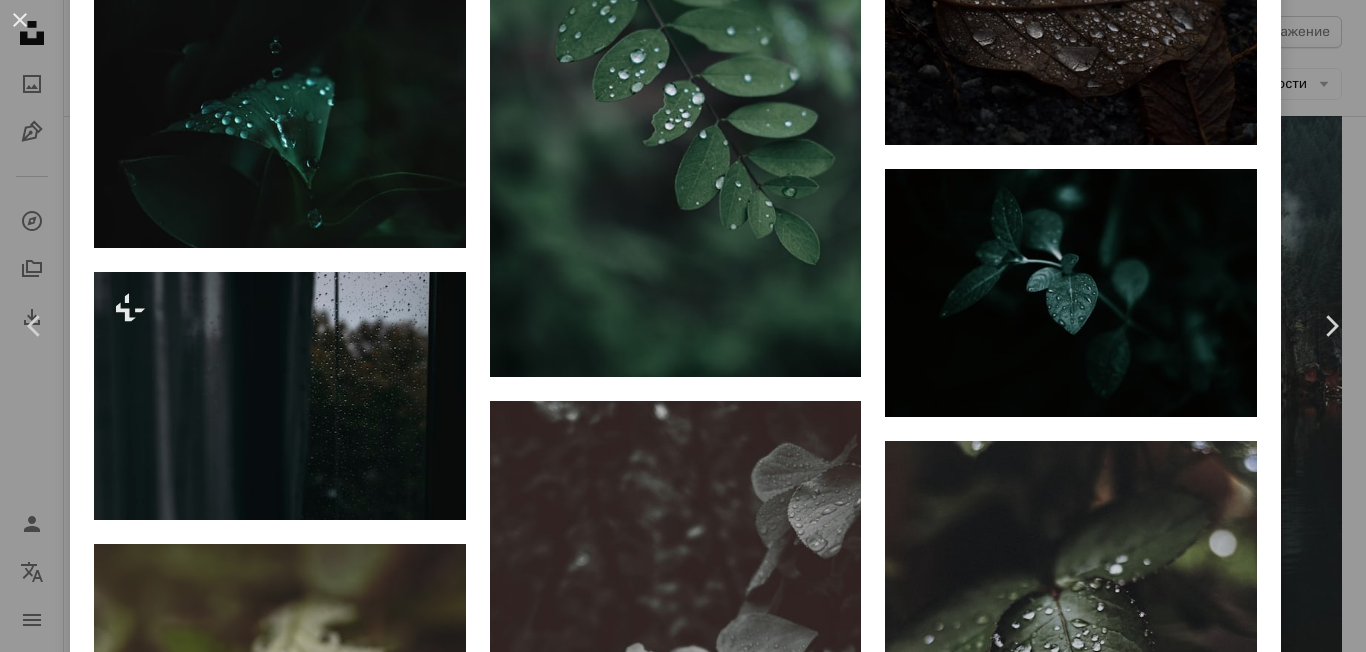 scroll, scrollTop: 2949, scrollLeft: 0, axis: vertical 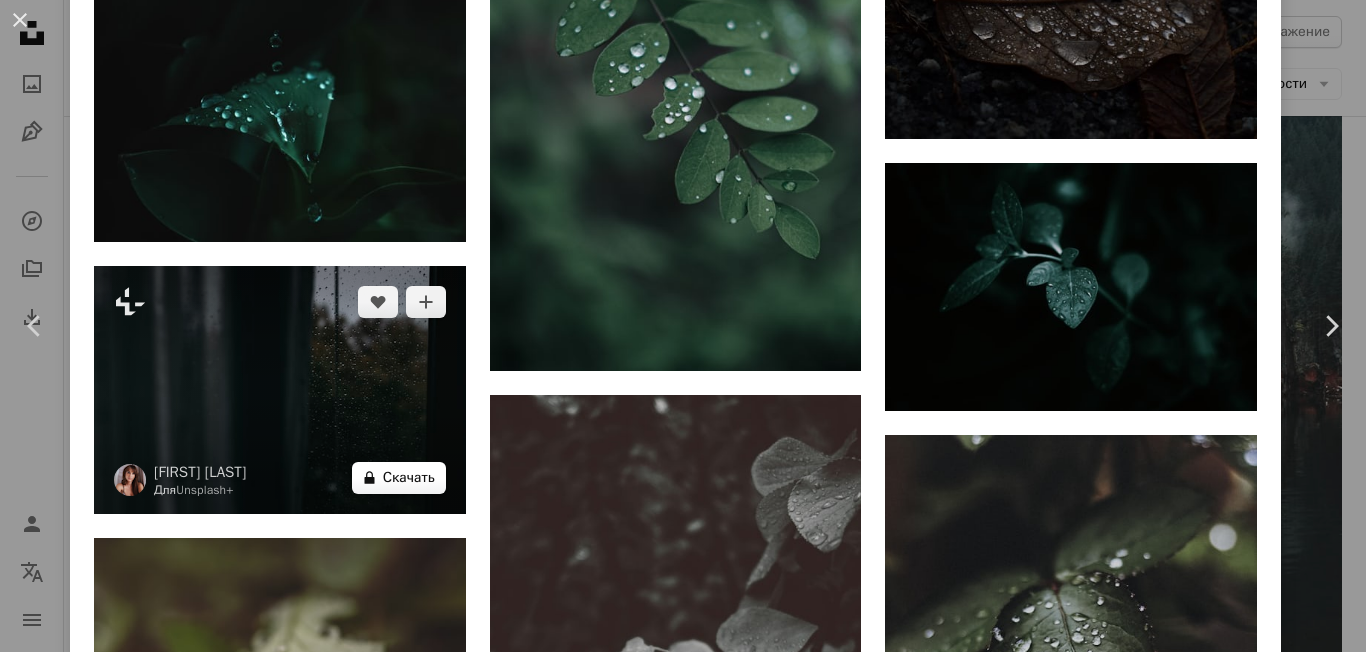 click 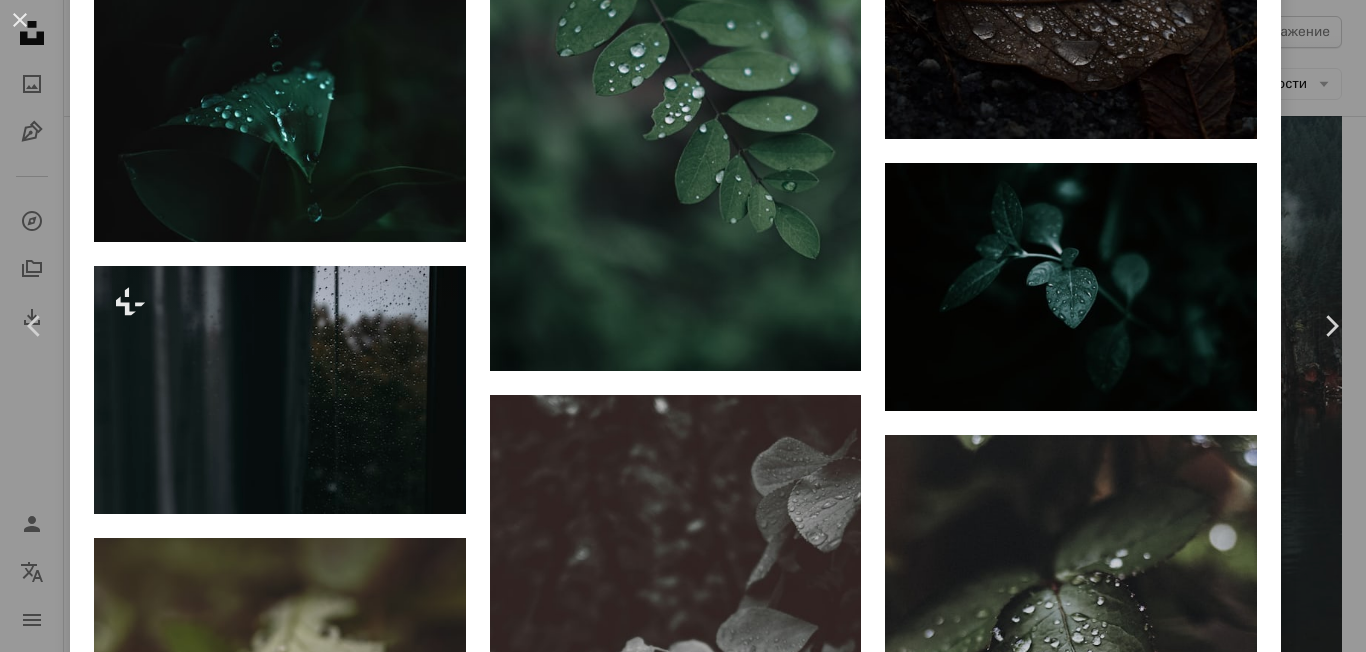 click on "An X shape Unsplash+ Эта покупка включает доступ к нашей полной библиотеке изображений. A plus sign Контент только для участников, добавляется ежемесячно A plus sign Неограниченное количество загрузок без роялти A plus sign Иллюстрации  Новые A plus sign Усиленная правовая защита 10 долларов  при оформлении подписки на 1 месяц Неограниченное использование без лицензионных отчислений, отмена в любое время. 48 долларов     при годовом тарифе   сэкономьте  $72  при ежегодной оплате. Наилучшее соотношение цены и качества Продолжайте с покупкой Налоги, если применимо.  Отмена в любое время." at bounding box center [683, 6549] 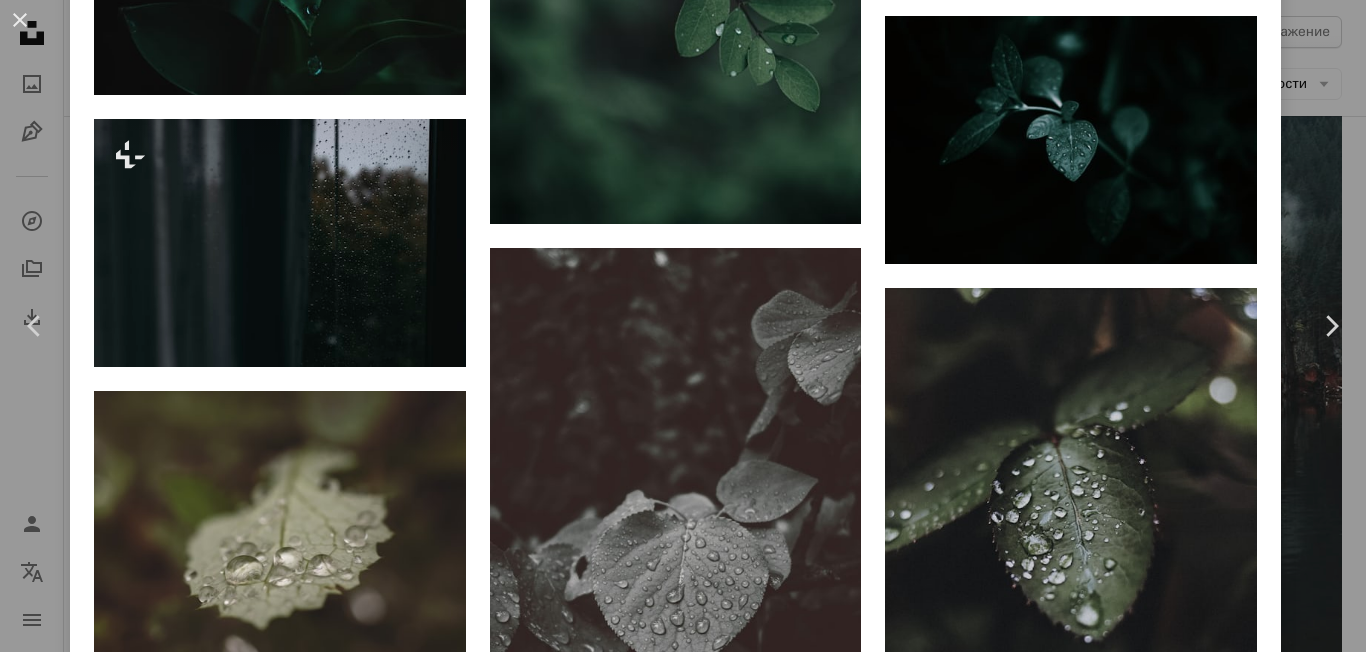 scroll, scrollTop: 2847, scrollLeft: 0, axis: vertical 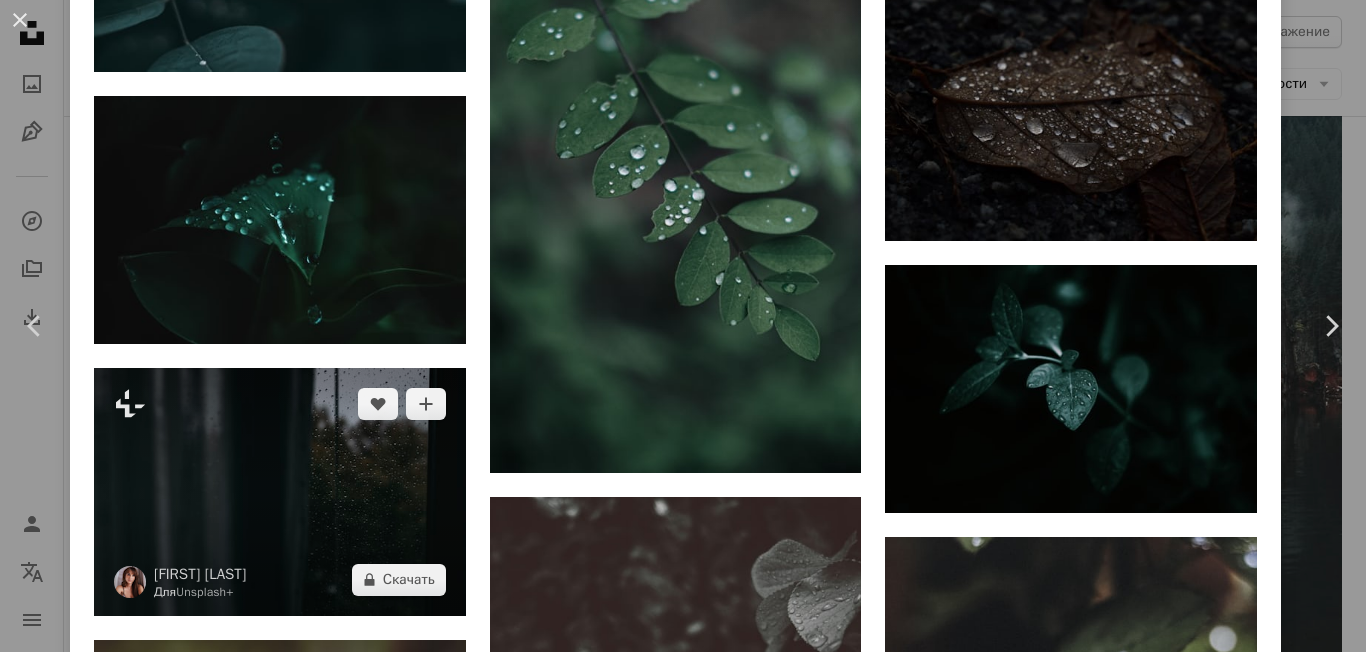 click at bounding box center [280, 492] 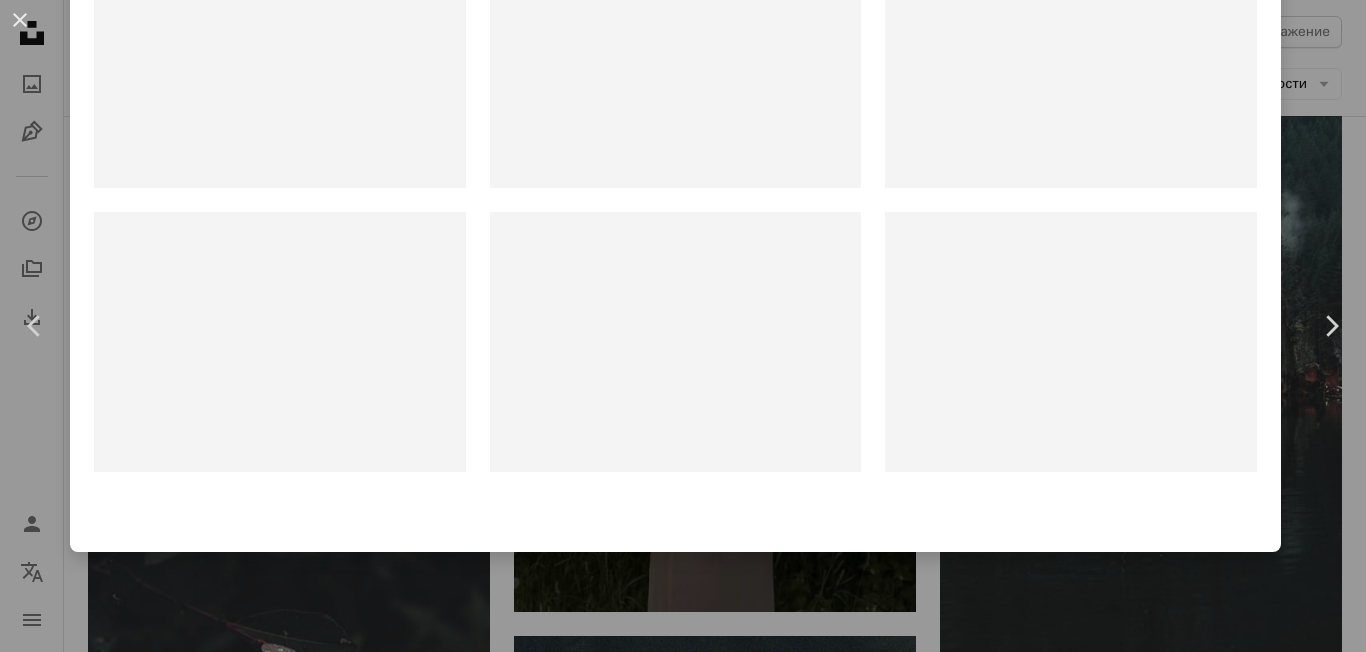 scroll, scrollTop: 0, scrollLeft: 0, axis: both 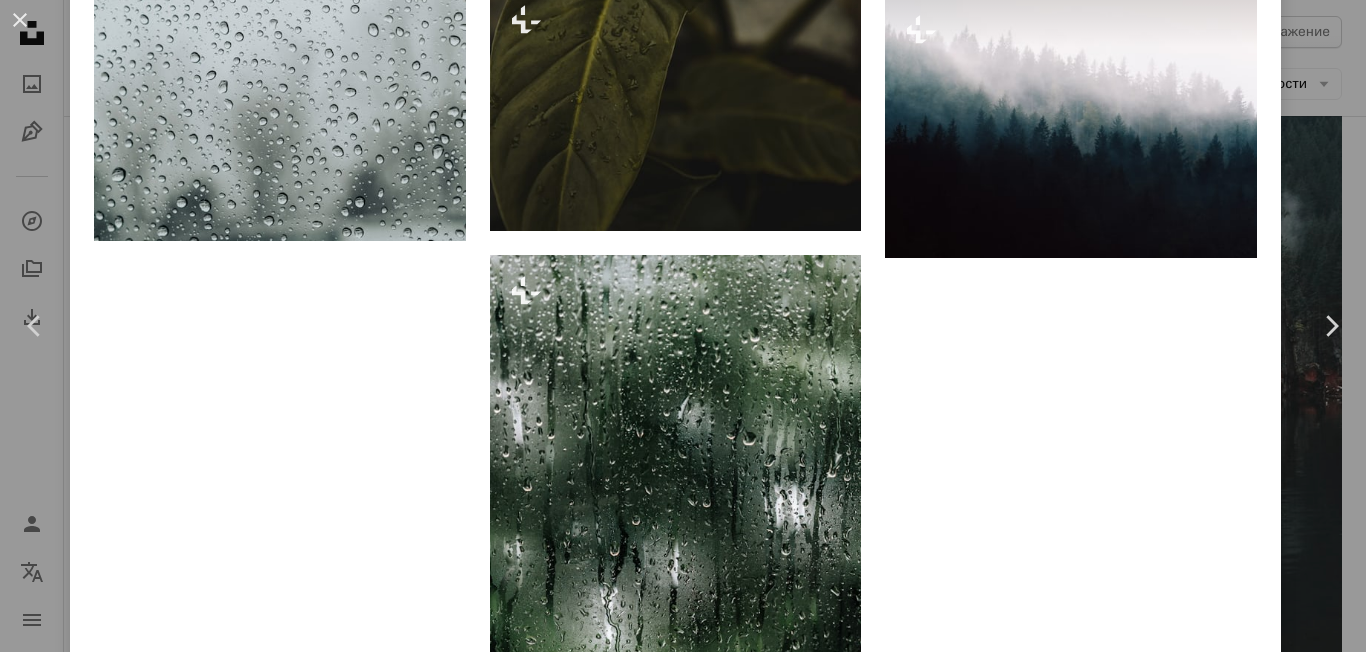 click on "An X shape Chevron left Chevron right [FIRST] [LAST] Для  Unsplash+ A heart A plus sign Редактировать изображение   Plus sign for Unsplash+ A lock   Скачать Zoom in A forward-right arrow Поделиться More Actions Calendar outlined Опубликовано  26 ноября 2024 г. Camera Canon, EOS R6 Safety Распространяется по лицензии  Unsplash+ темный темные обои темный фон темная эстетика окно тьма настроение капризный в помещении атмосферный Бесплатные картинки Из этой серии Plus sign for Unsplash+ Связанные изображения Plus sign for Unsplash+ A heart A plus sign [FIRST] [LAST] Для  Unsplash+ A lock   Скачать Plus sign for Unsplash+ A heart A plus sign [FIRST] [LAST] Для  Unsplash+ A lock   Скачать Plus sign for Unsplash+ A heart" at bounding box center (683, 326) 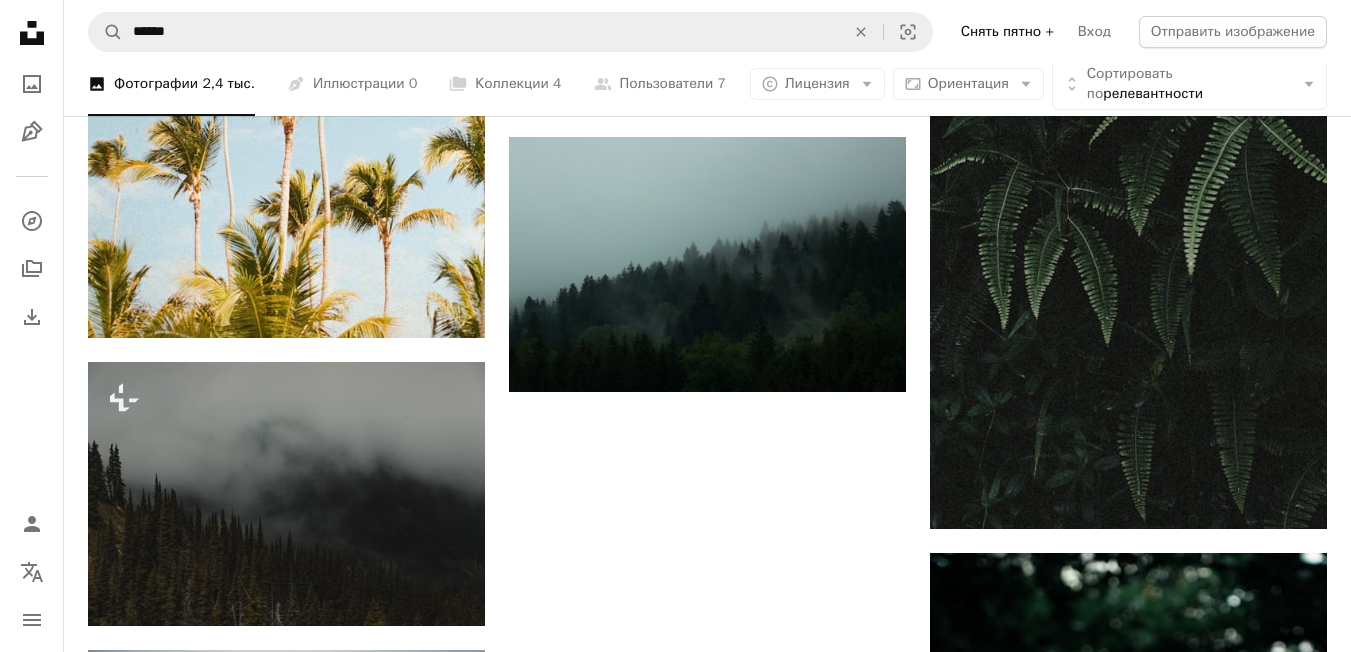 scroll, scrollTop: 6236, scrollLeft: 0, axis: vertical 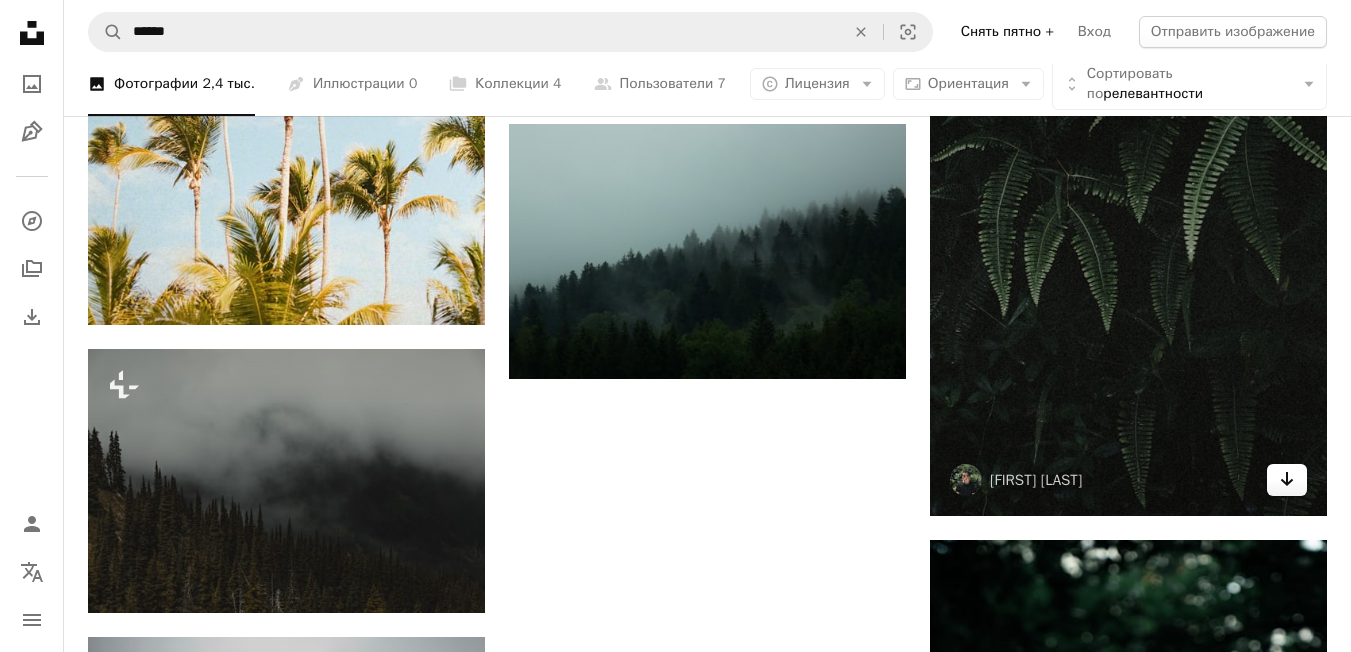 click on "Arrow pointing down" 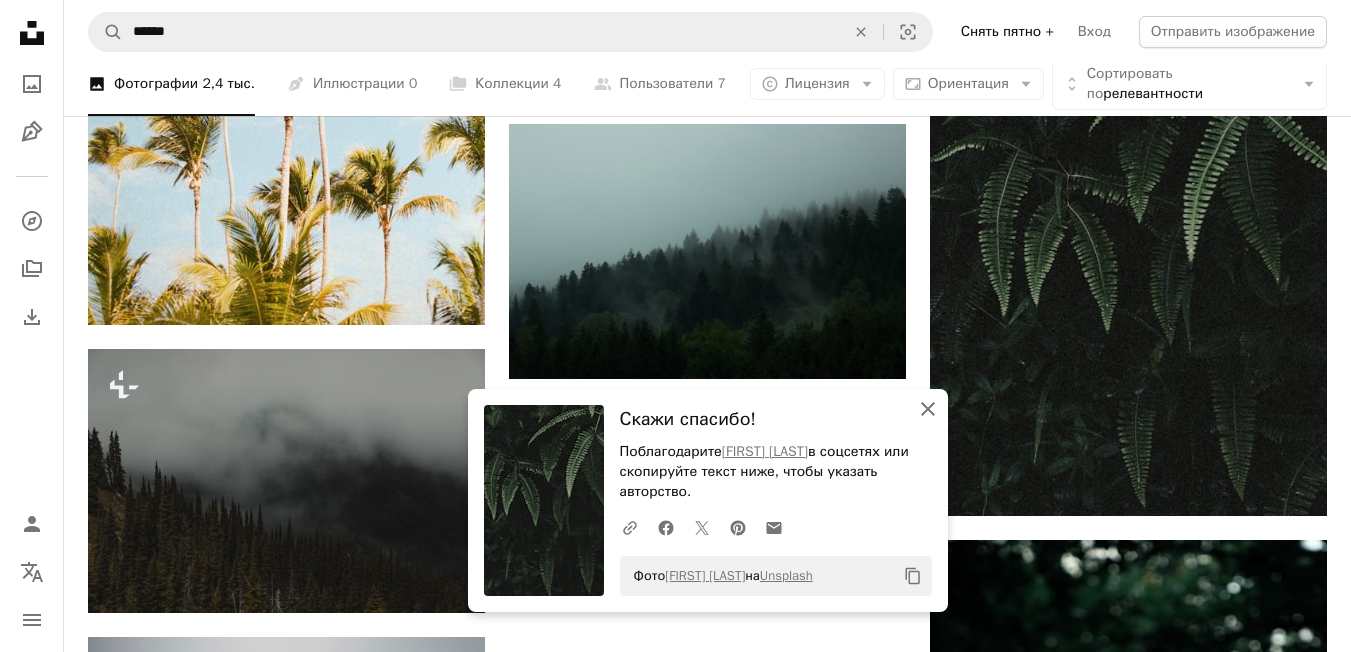 click on "An X shape Закрыть" at bounding box center [928, 409] 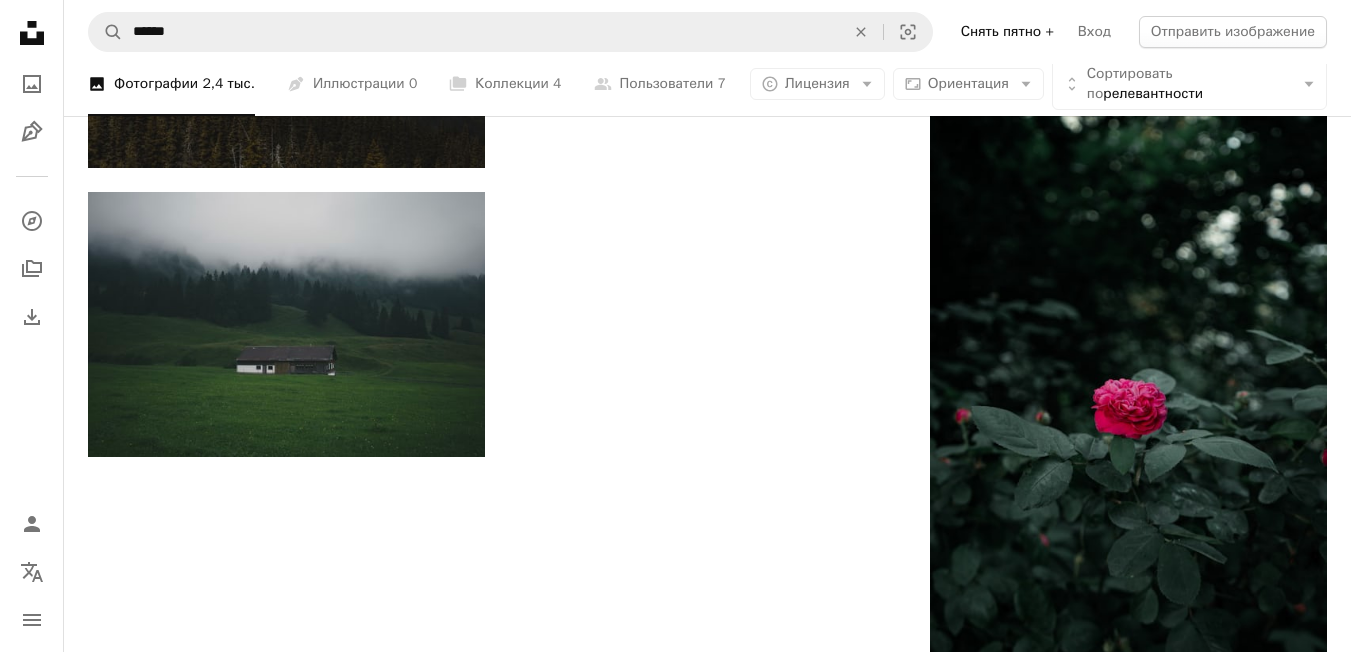 scroll, scrollTop: 6748, scrollLeft: 0, axis: vertical 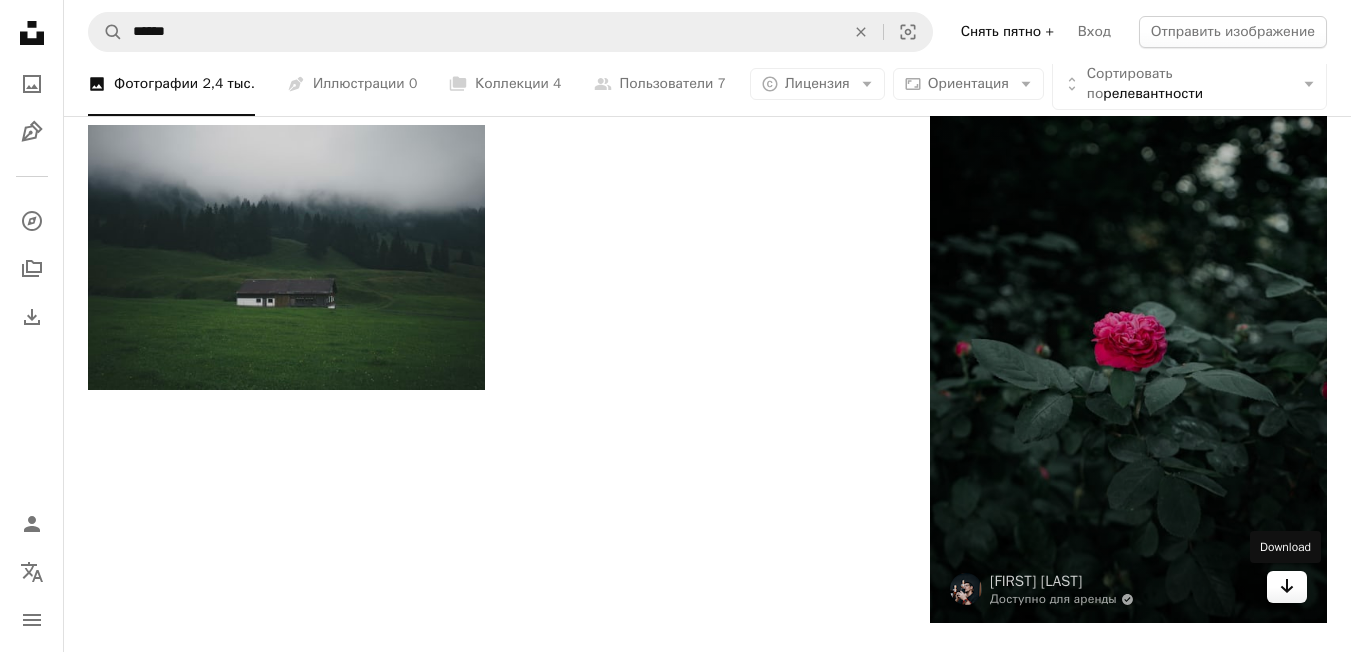 click on "Arrow pointing down" at bounding box center (1287, 587) 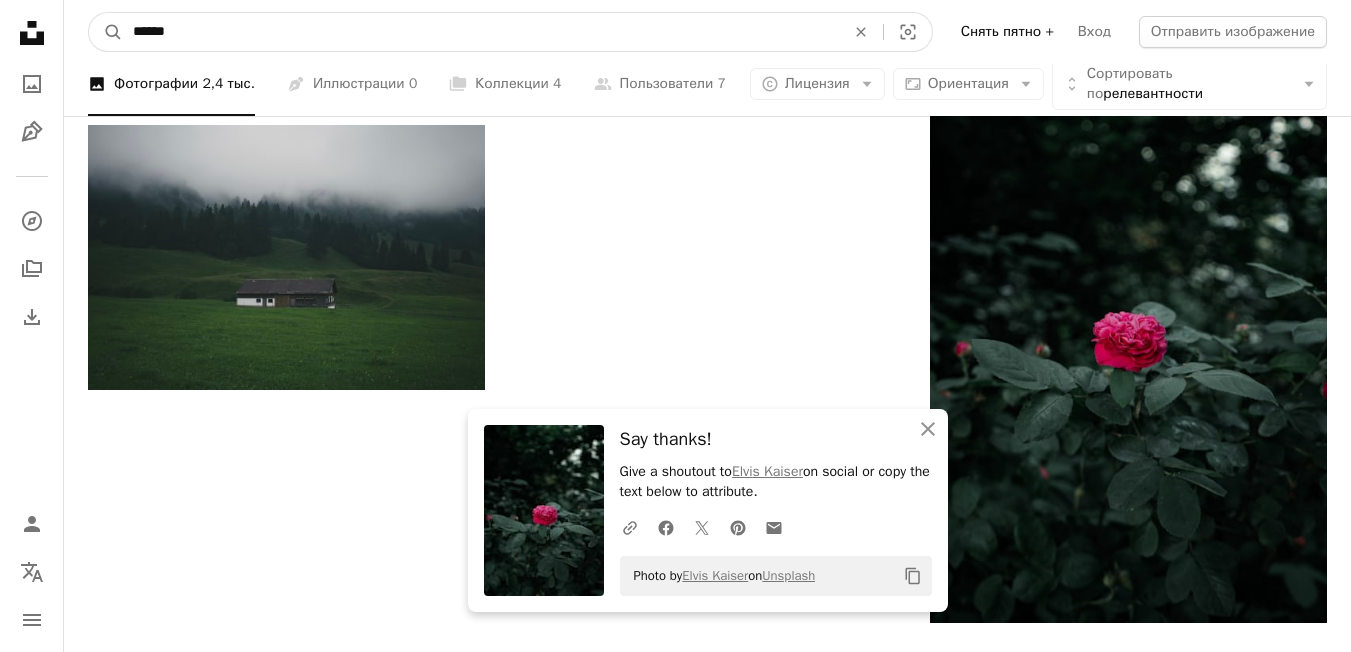 click on "******" at bounding box center (481, 32) 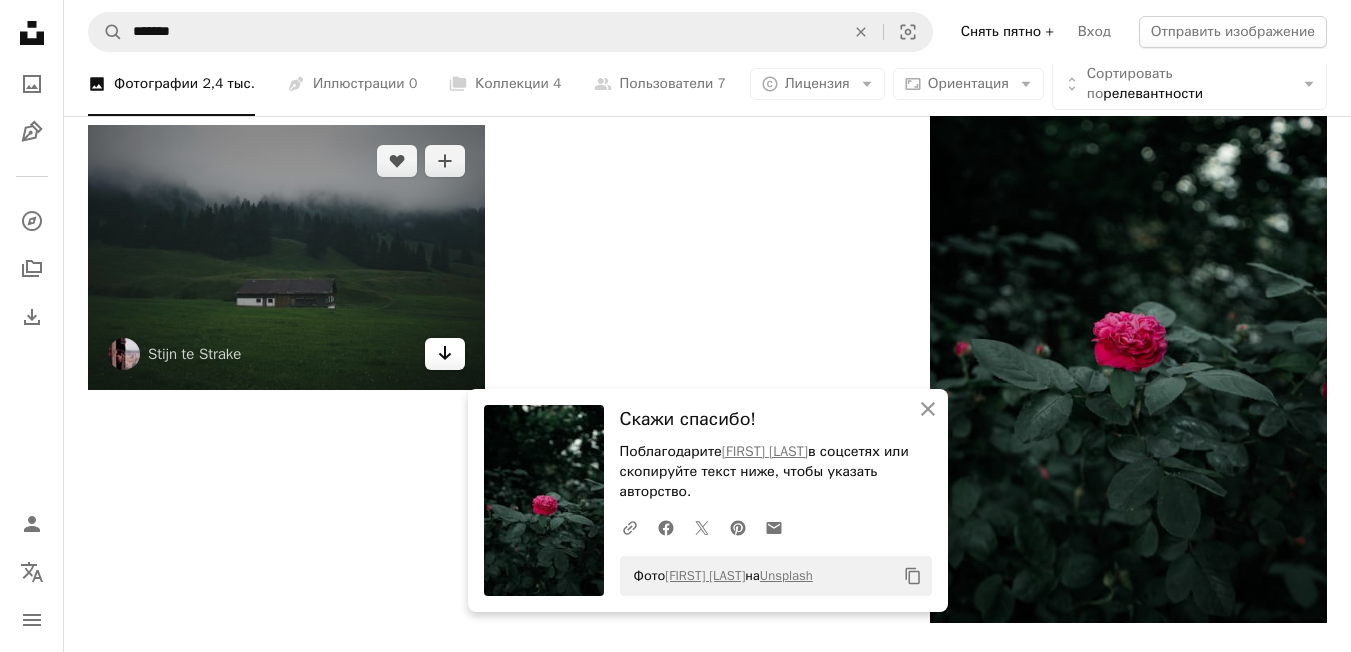 click on "Arrow pointing down" at bounding box center [445, 354] 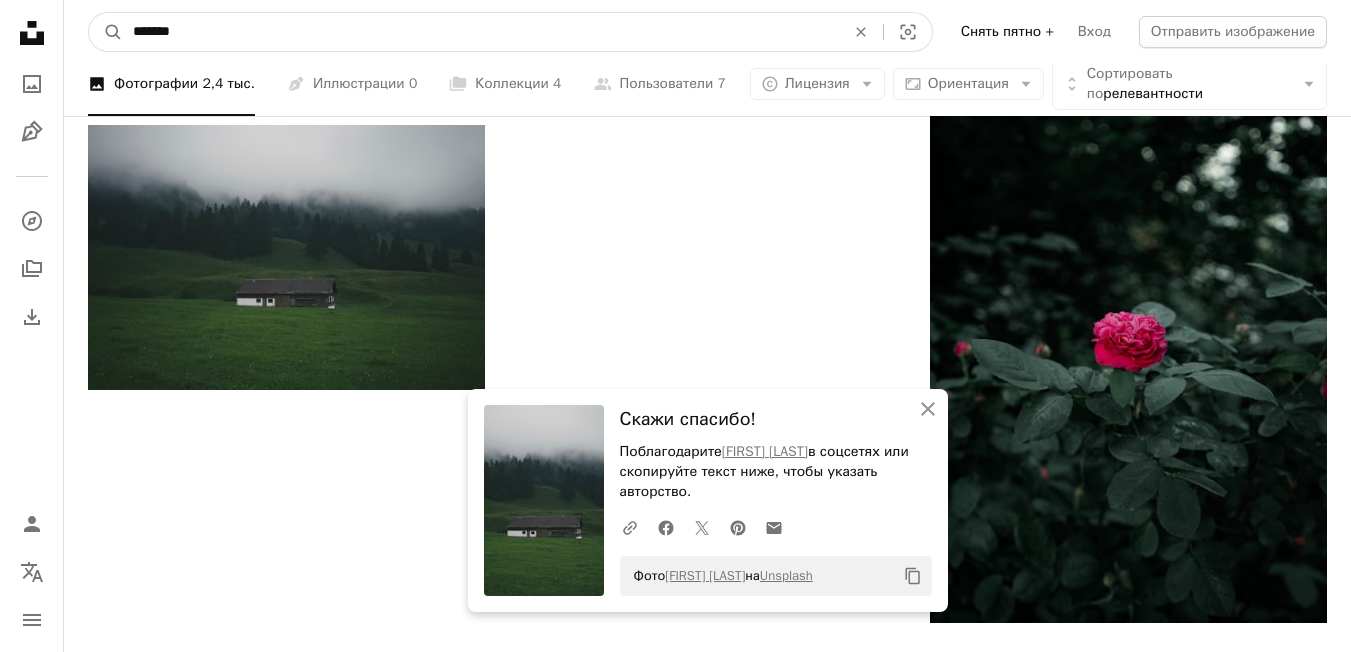 click on "******" at bounding box center [481, 32] 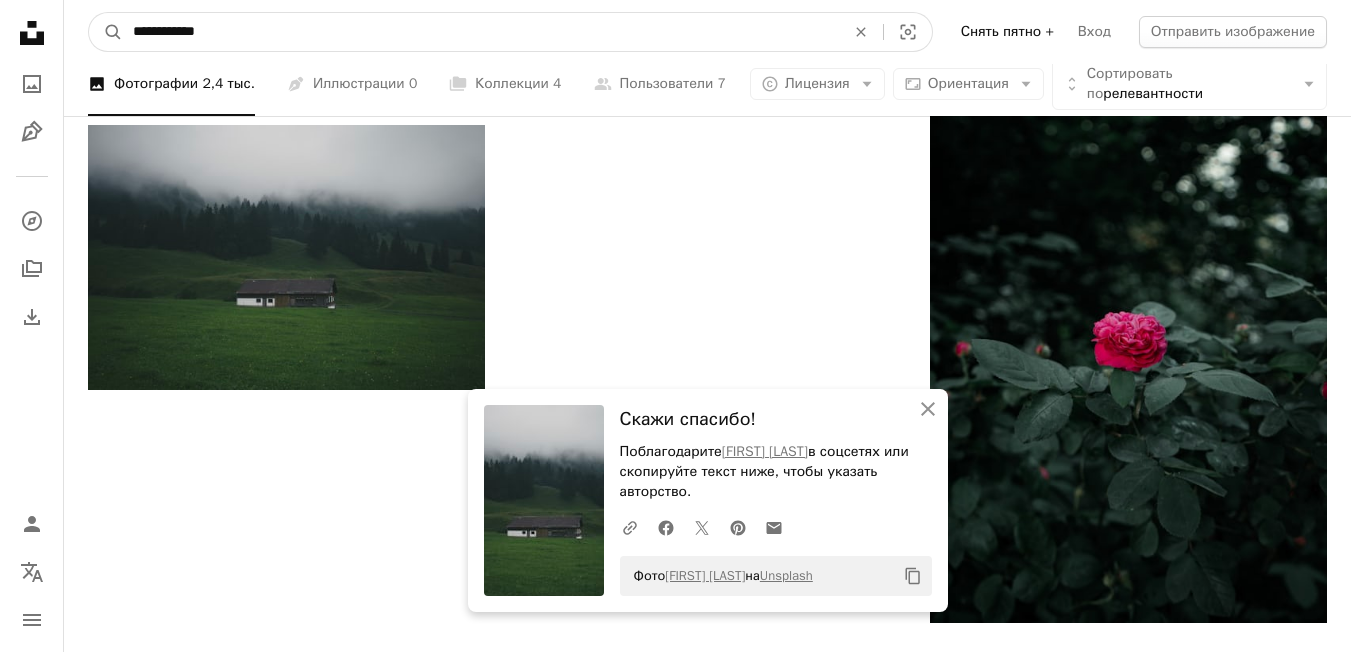 type on "**********" 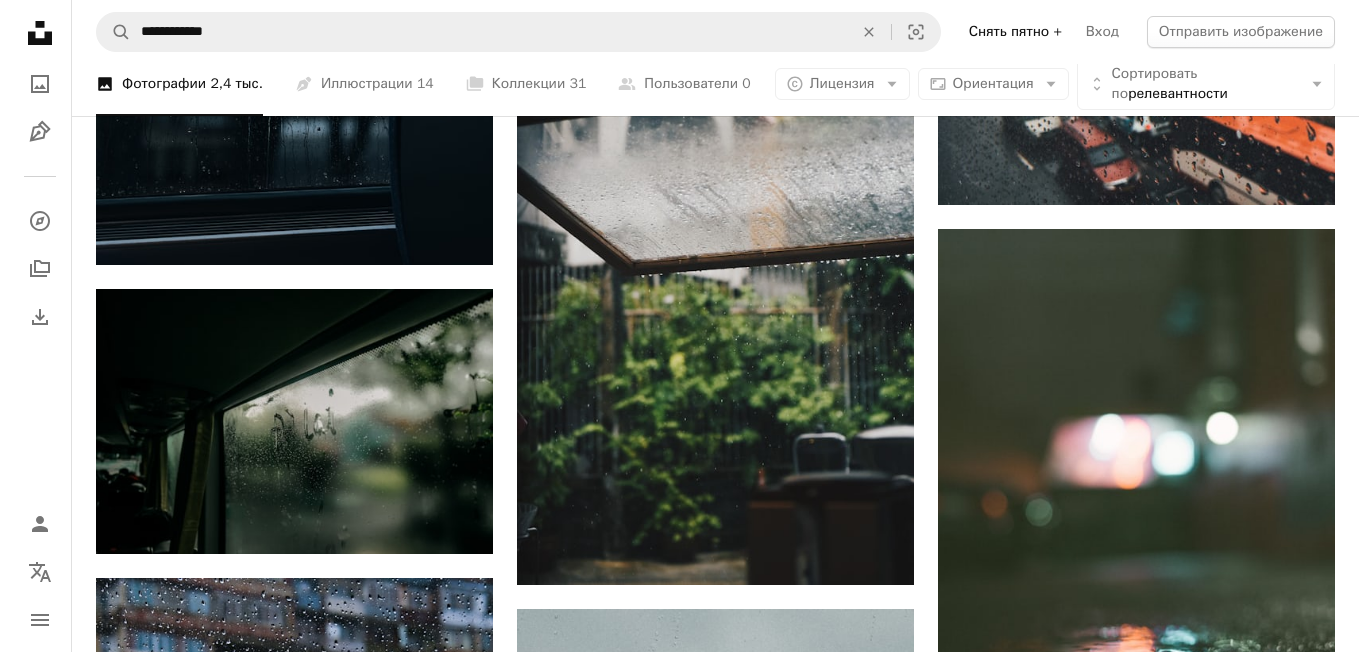 scroll, scrollTop: 1379, scrollLeft: 0, axis: vertical 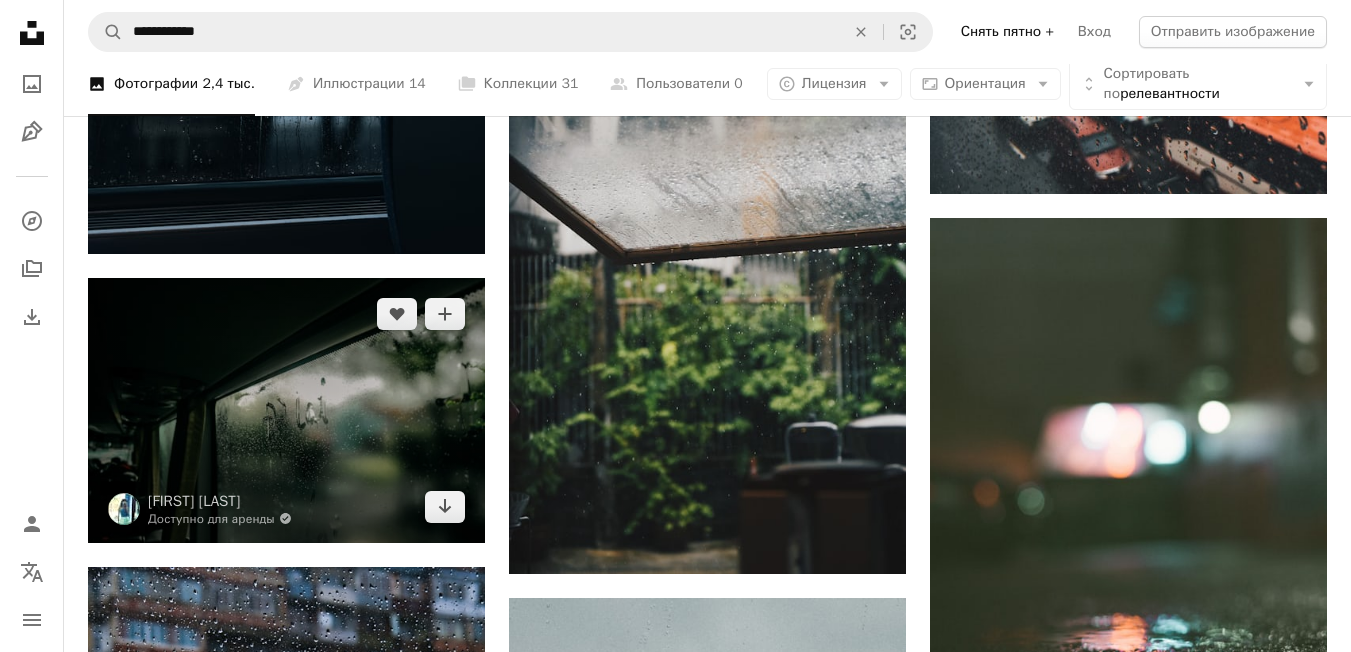 click at bounding box center (286, 410) 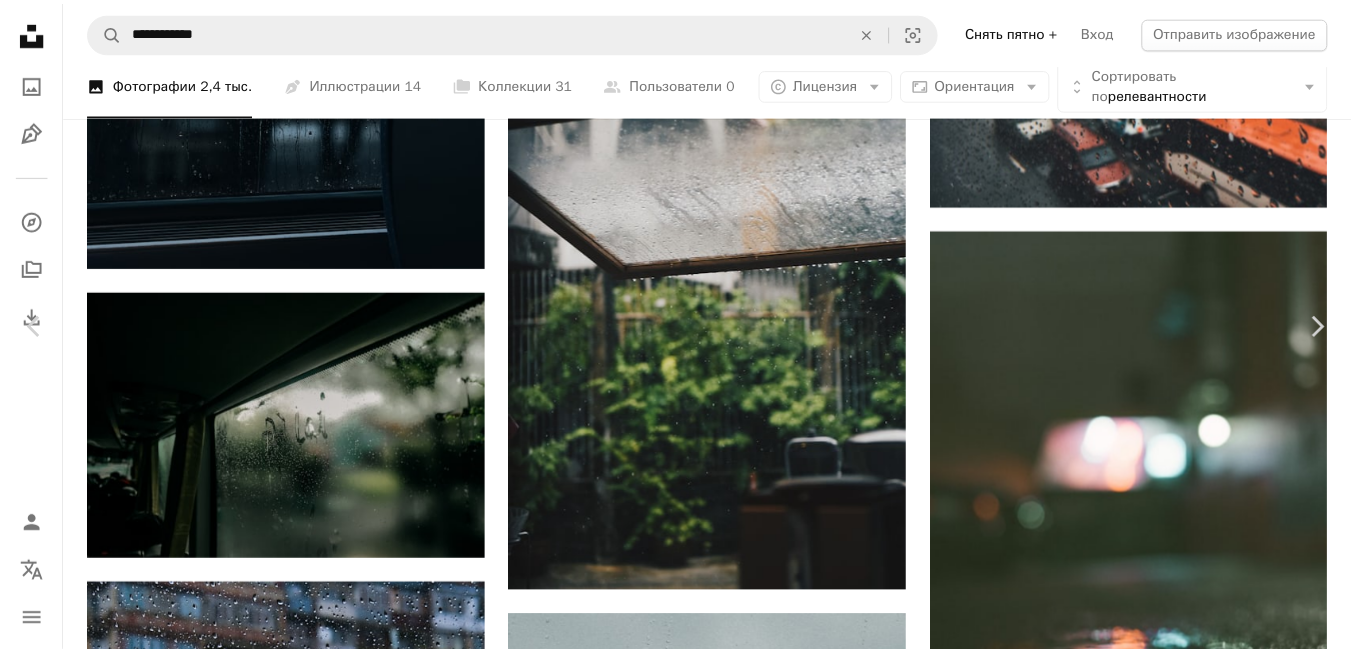 scroll, scrollTop: 206, scrollLeft: 0, axis: vertical 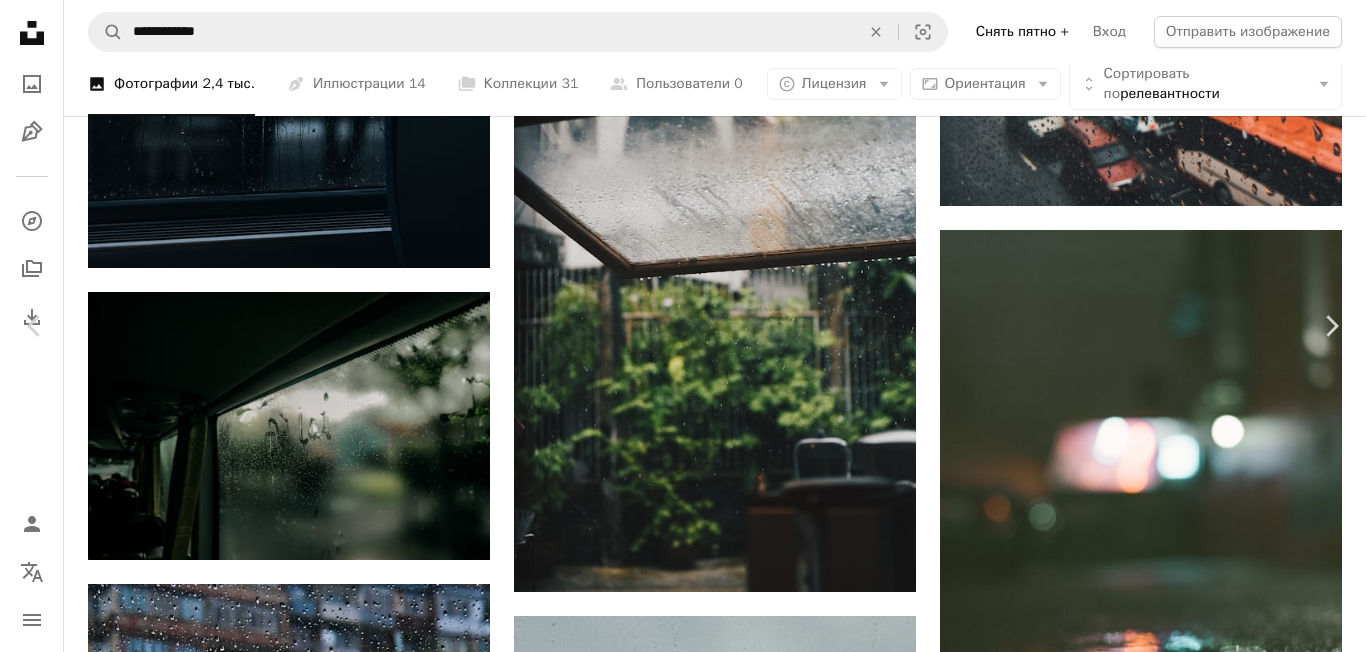click on "[FIRST] [LAST] [LAST]" at bounding box center (683, 4426) 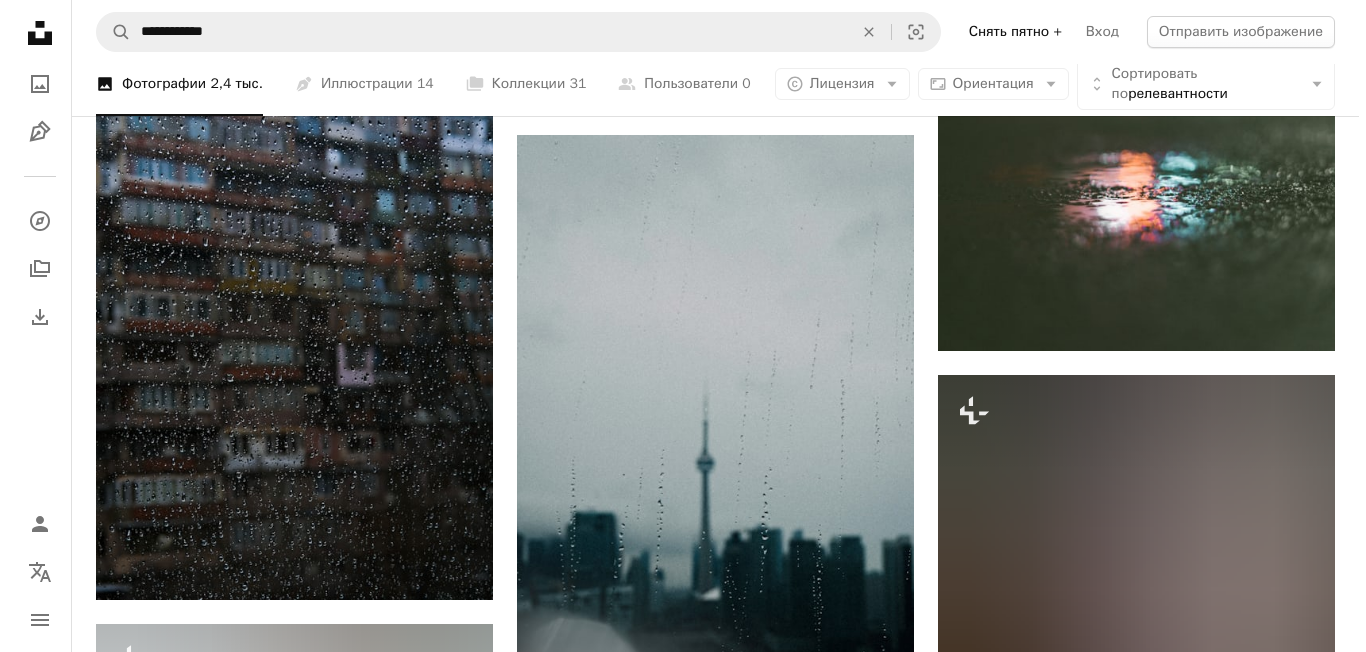 scroll, scrollTop: 1775, scrollLeft: 0, axis: vertical 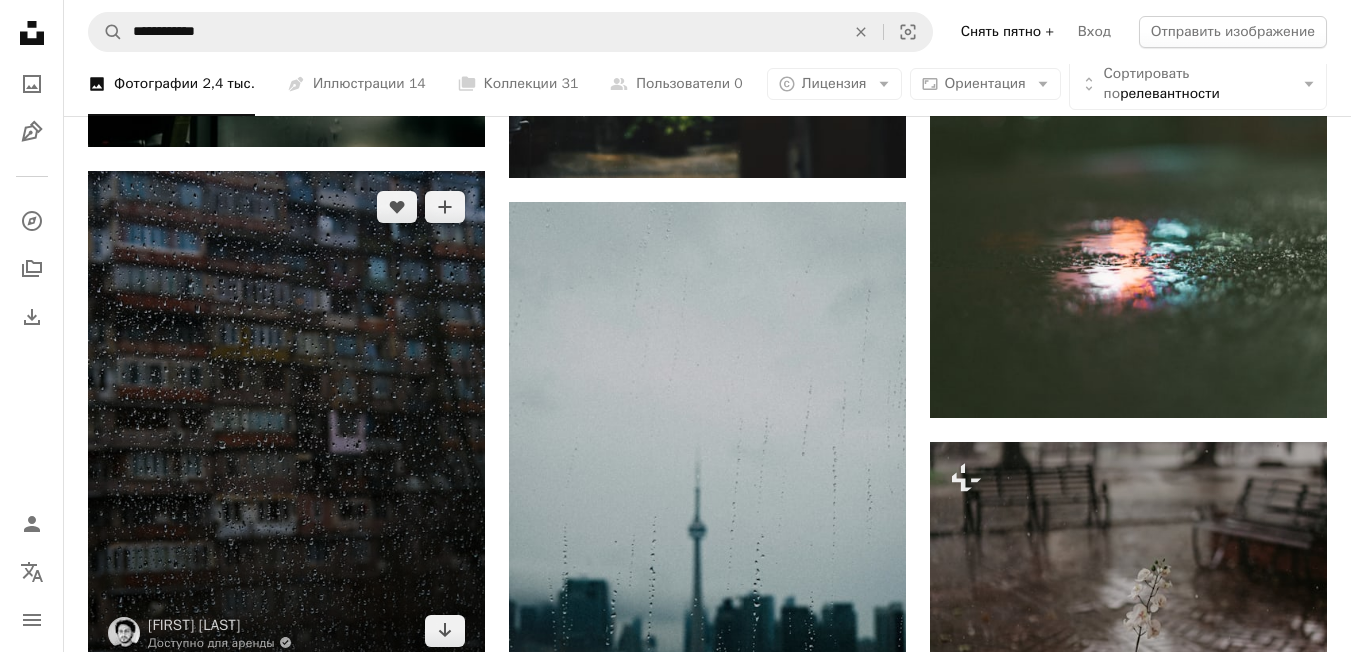 click at bounding box center [286, 419] 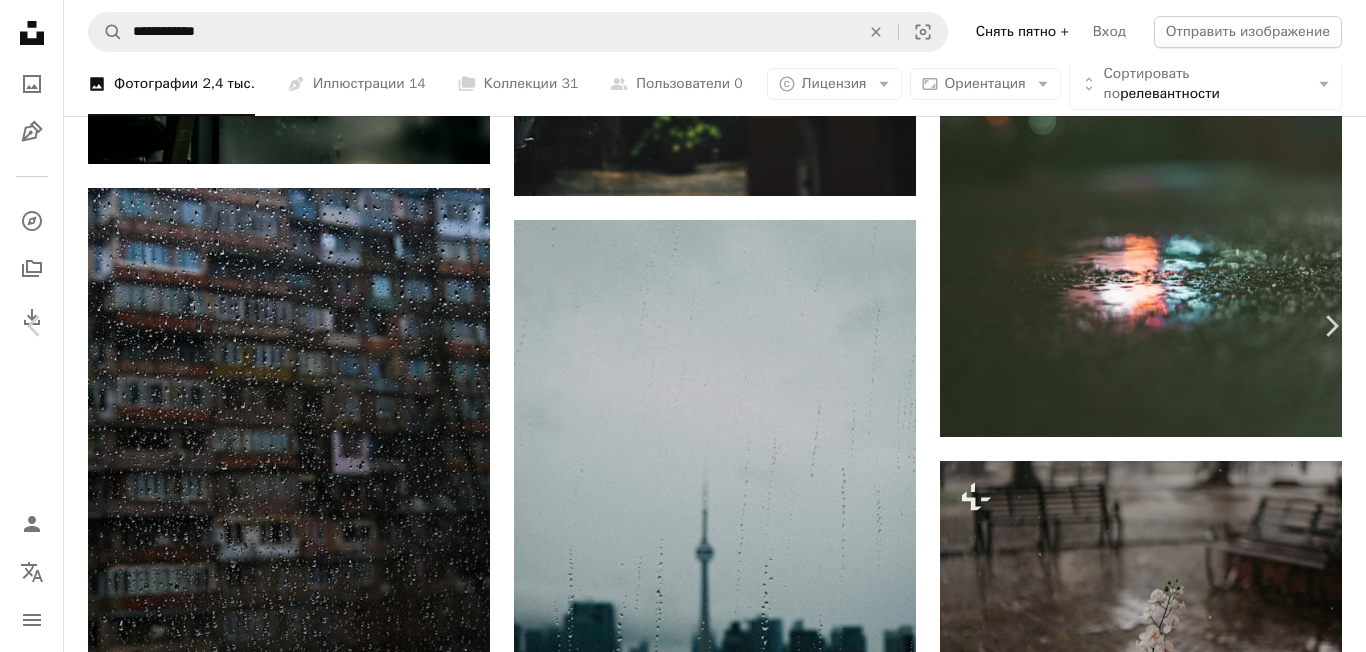 scroll, scrollTop: 1508, scrollLeft: 0, axis: vertical 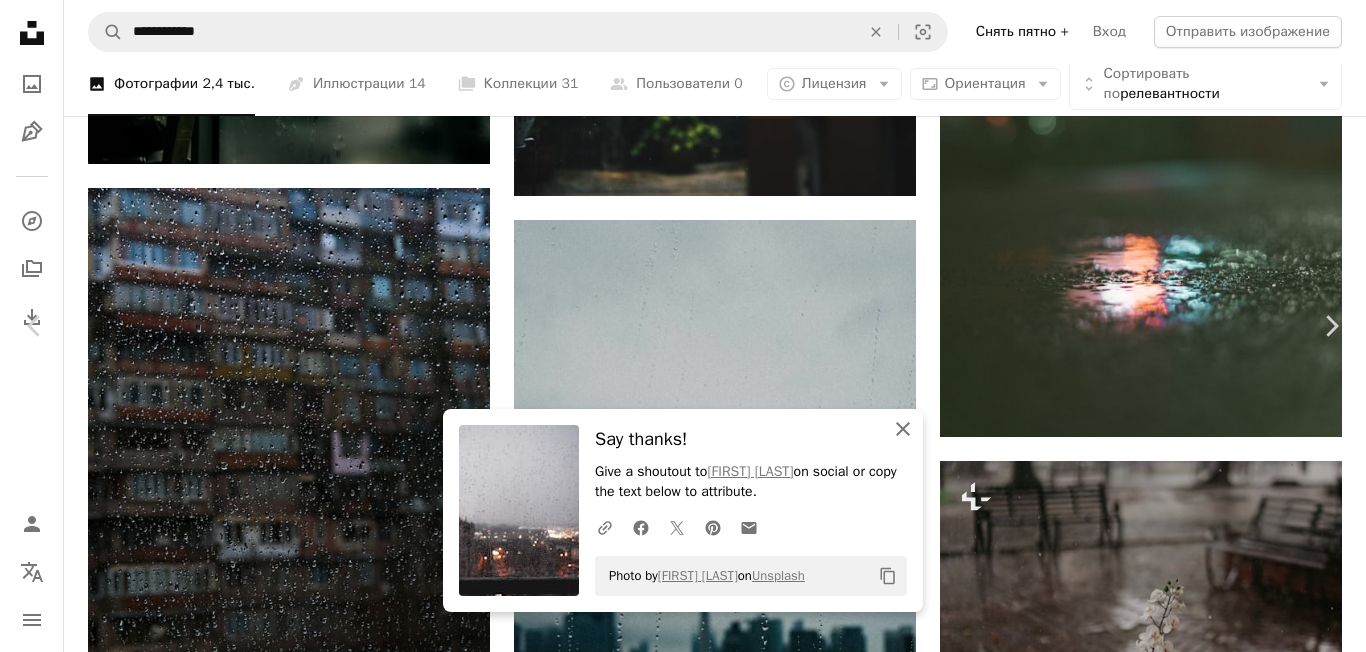 click on "An X shape" 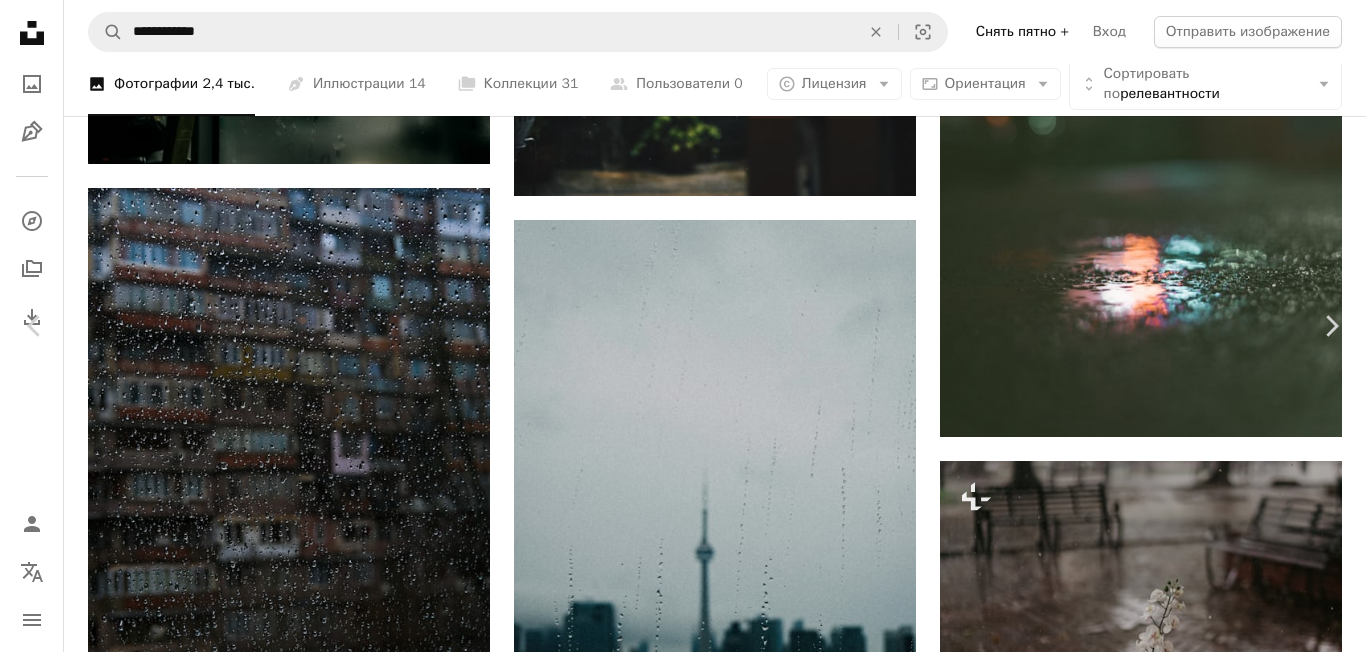 scroll, scrollTop: 0, scrollLeft: 0, axis: both 